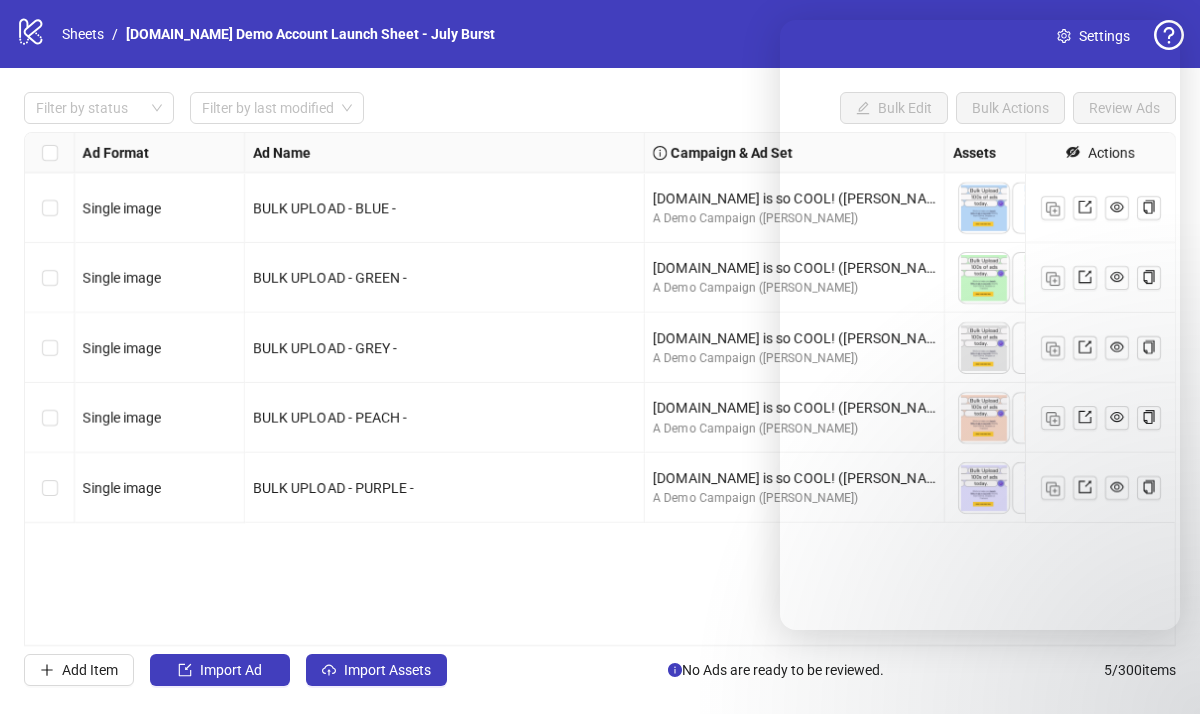 scroll, scrollTop: 0, scrollLeft: 0, axis: both 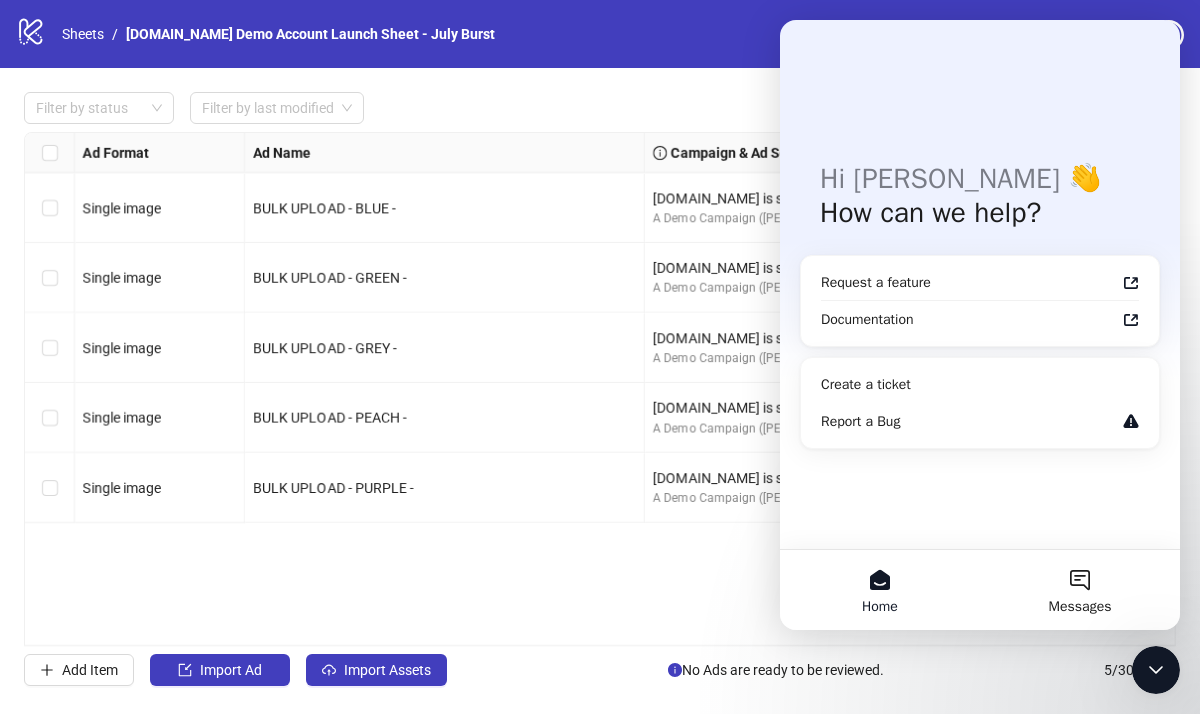 click on "Filter by status Filter by last modified Bulk Edit Bulk Actions Review Ads" at bounding box center [600, 108] 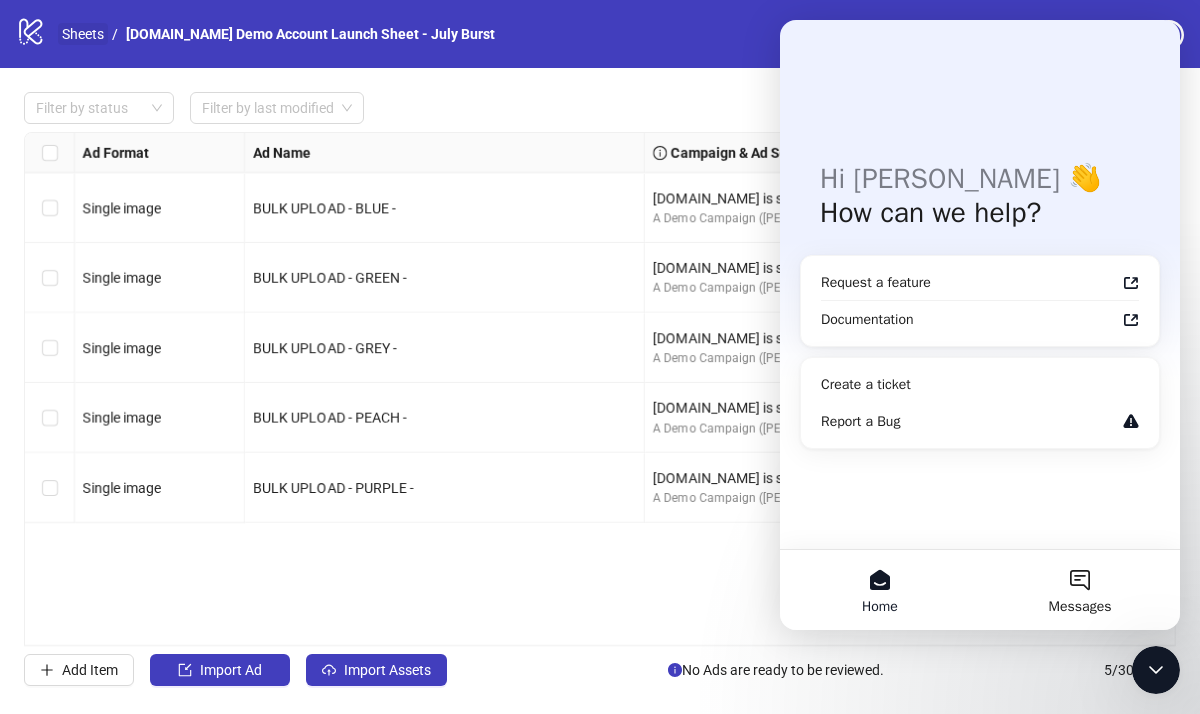 click on "Sheets" at bounding box center [83, 34] 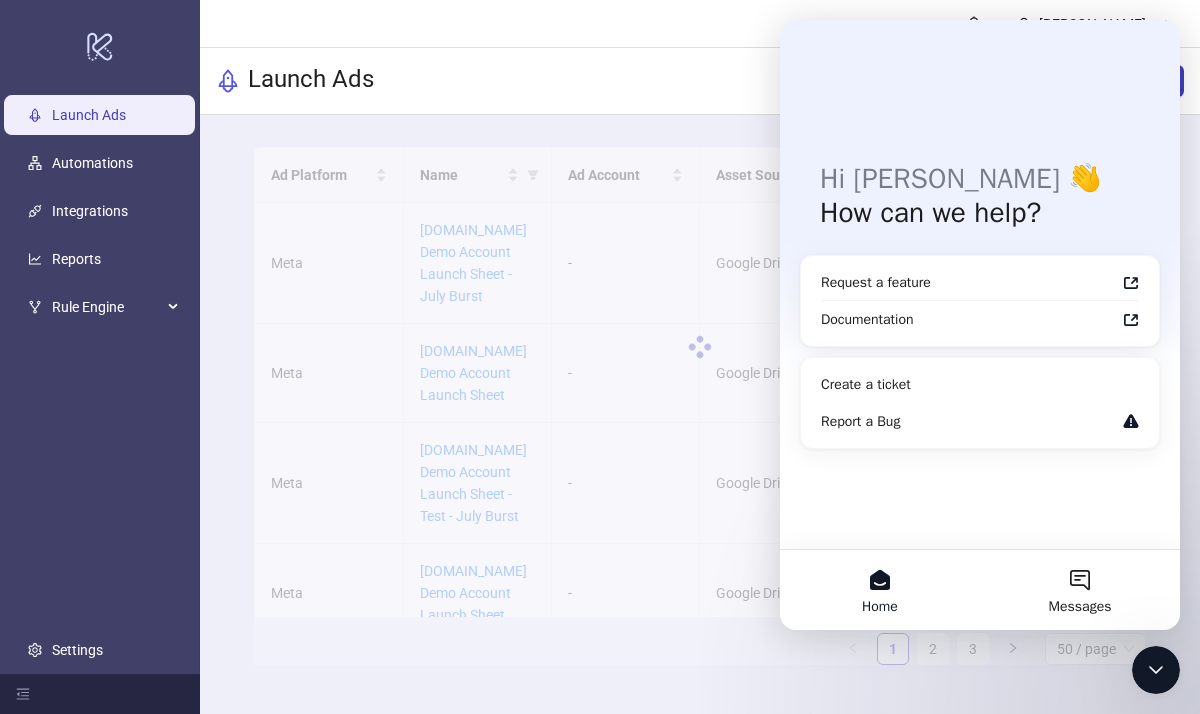 click 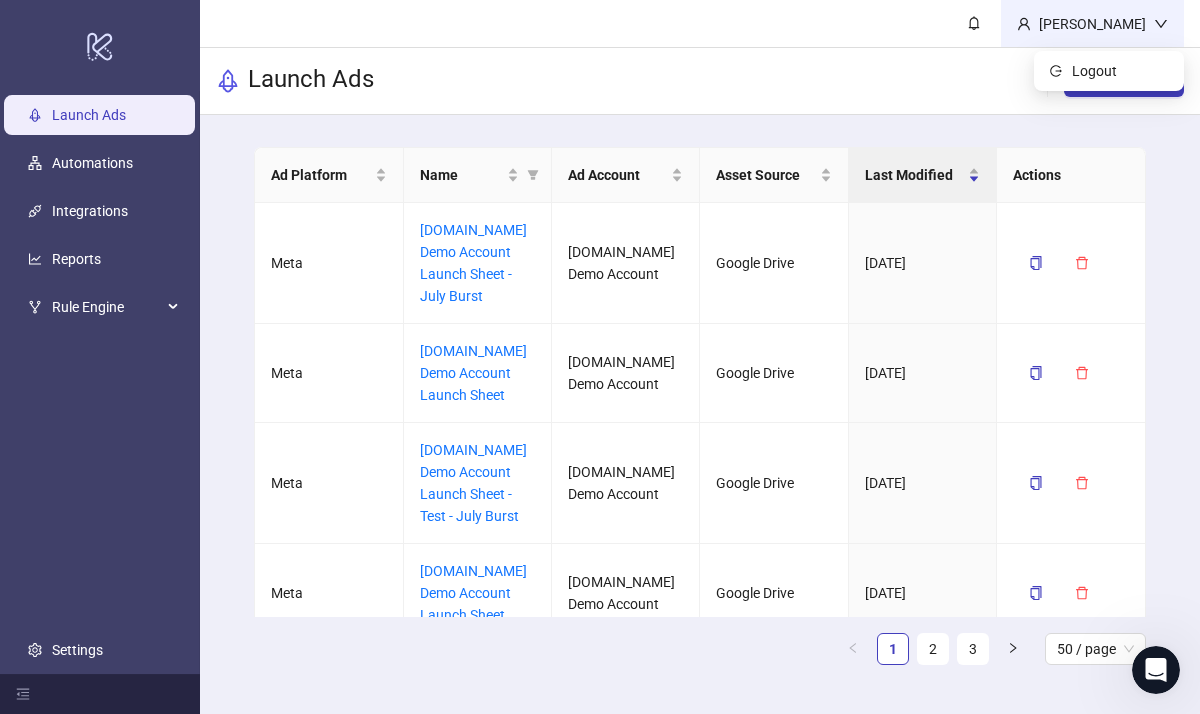 click on "[PERSON_NAME]" at bounding box center [1092, 24] 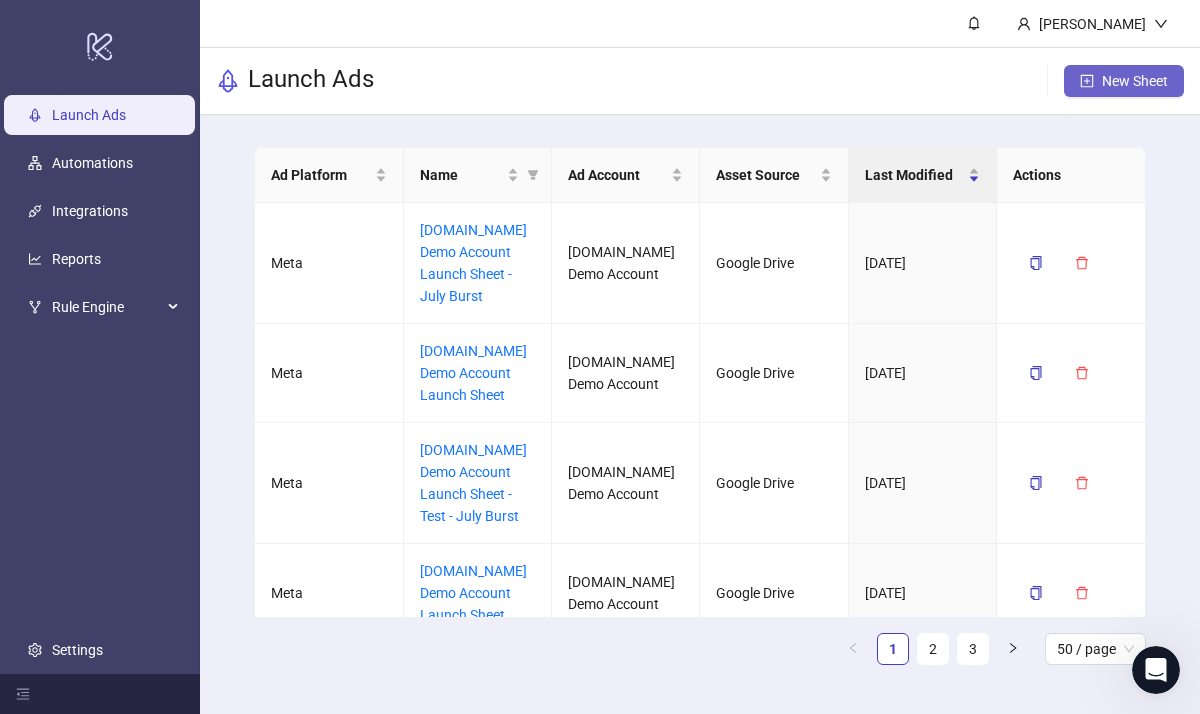 click 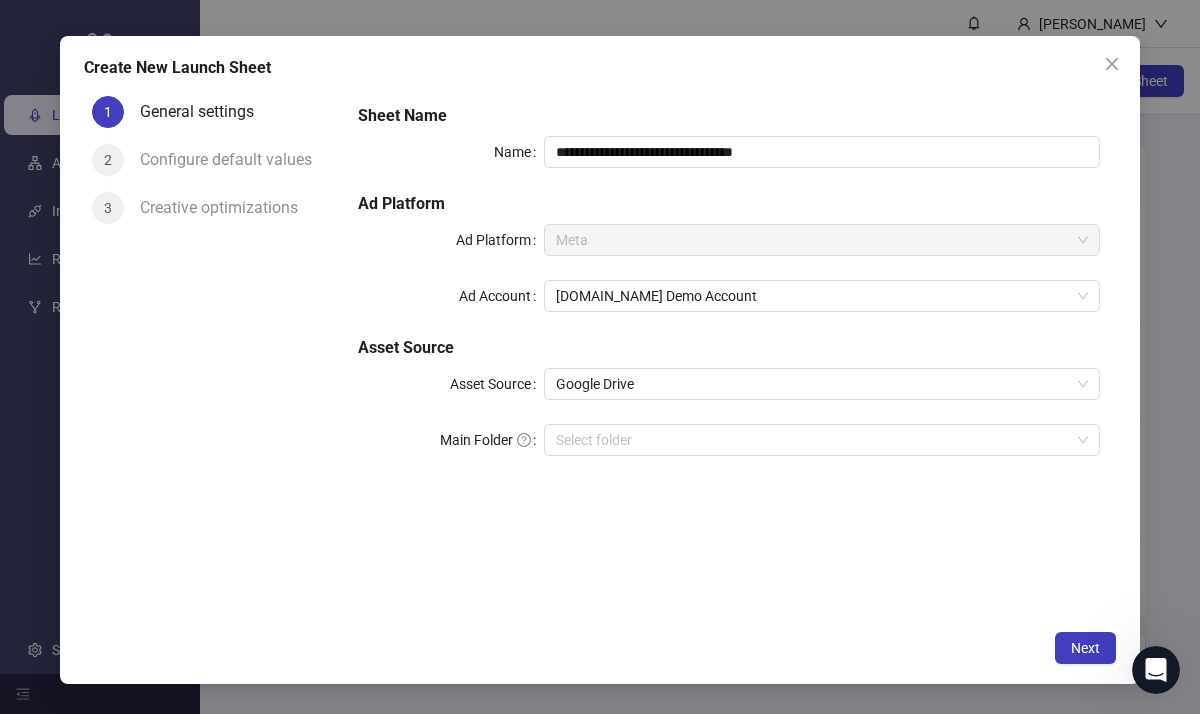 drag, startPoint x: 1115, startPoint y: 63, endPoint x: 1120, endPoint y: 44, distance: 19.646883 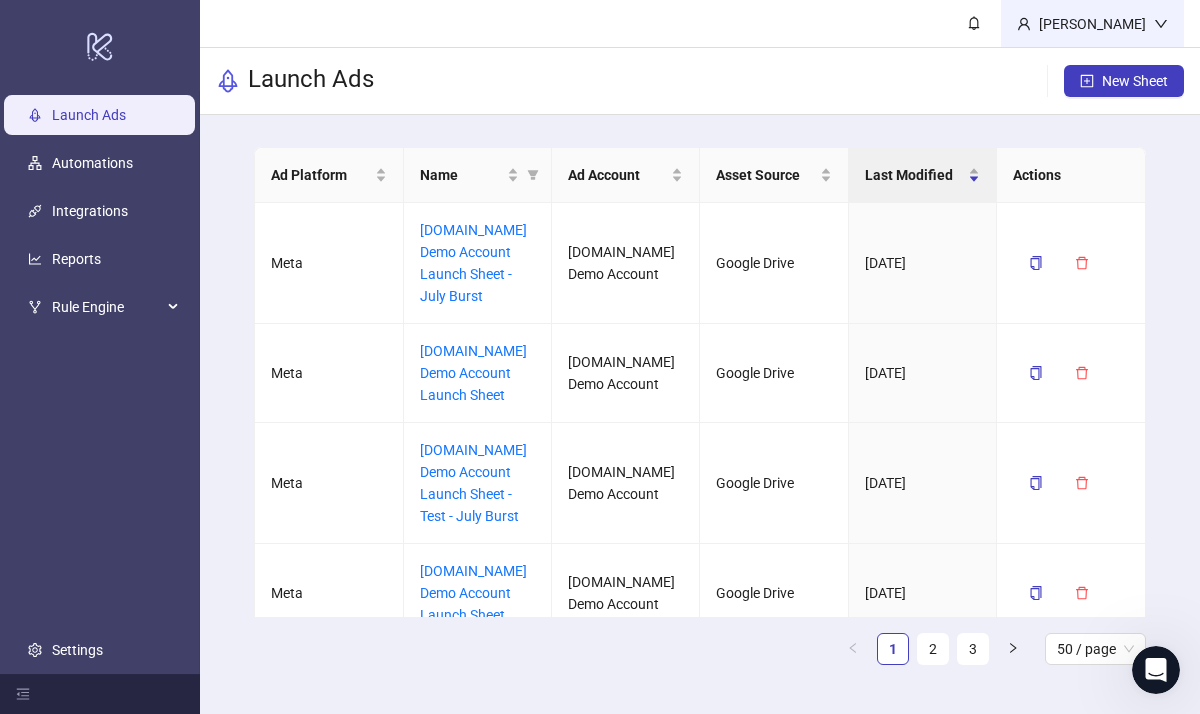 click on "[PERSON_NAME]" at bounding box center (1092, 24) 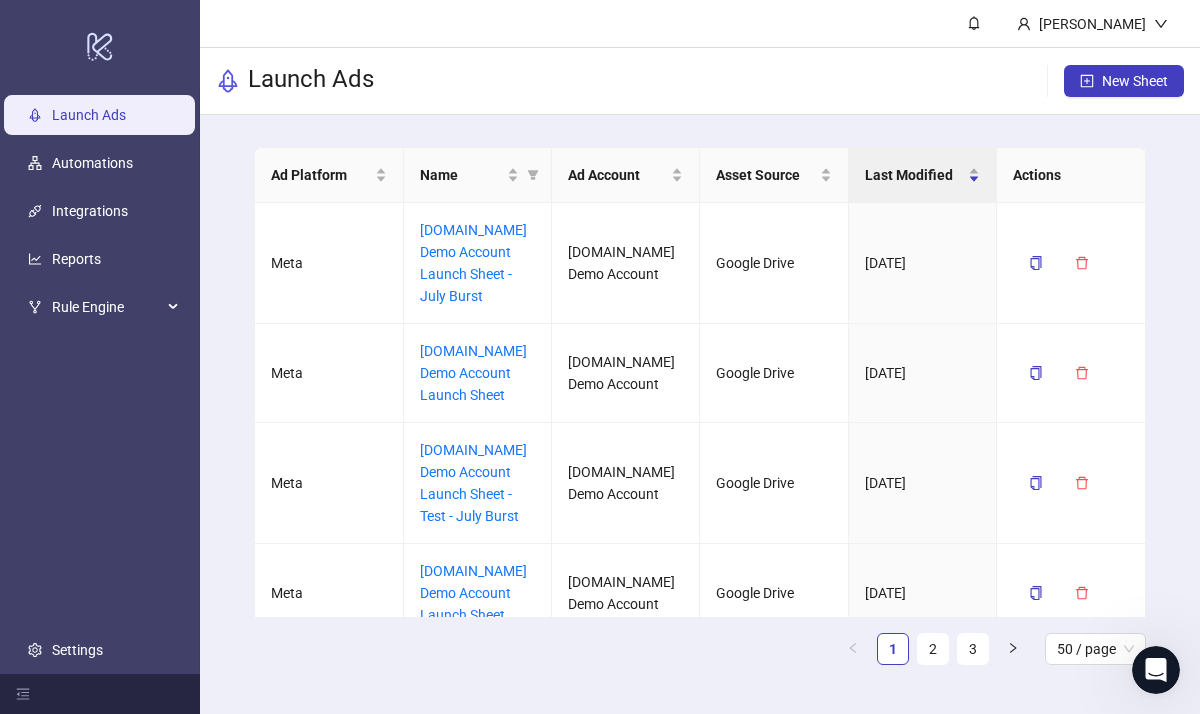 drag, startPoint x: 1105, startPoint y: 71, endPoint x: 1069, endPoint y: 83, distance: 37.94733 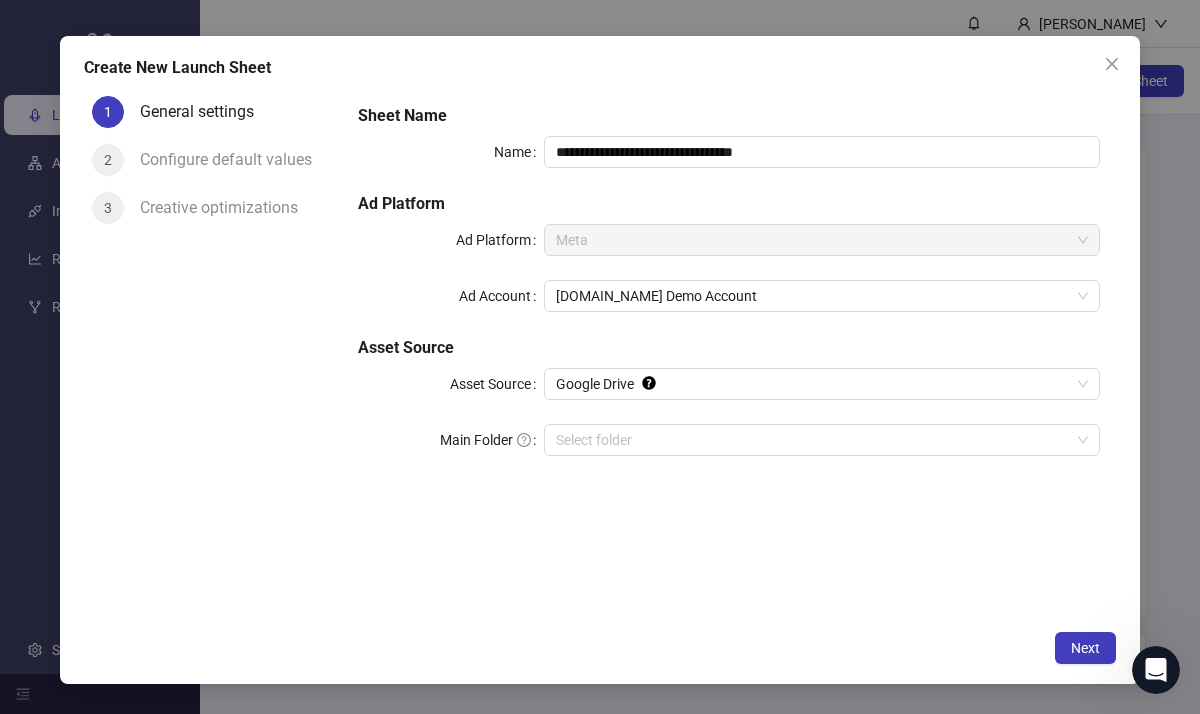 click 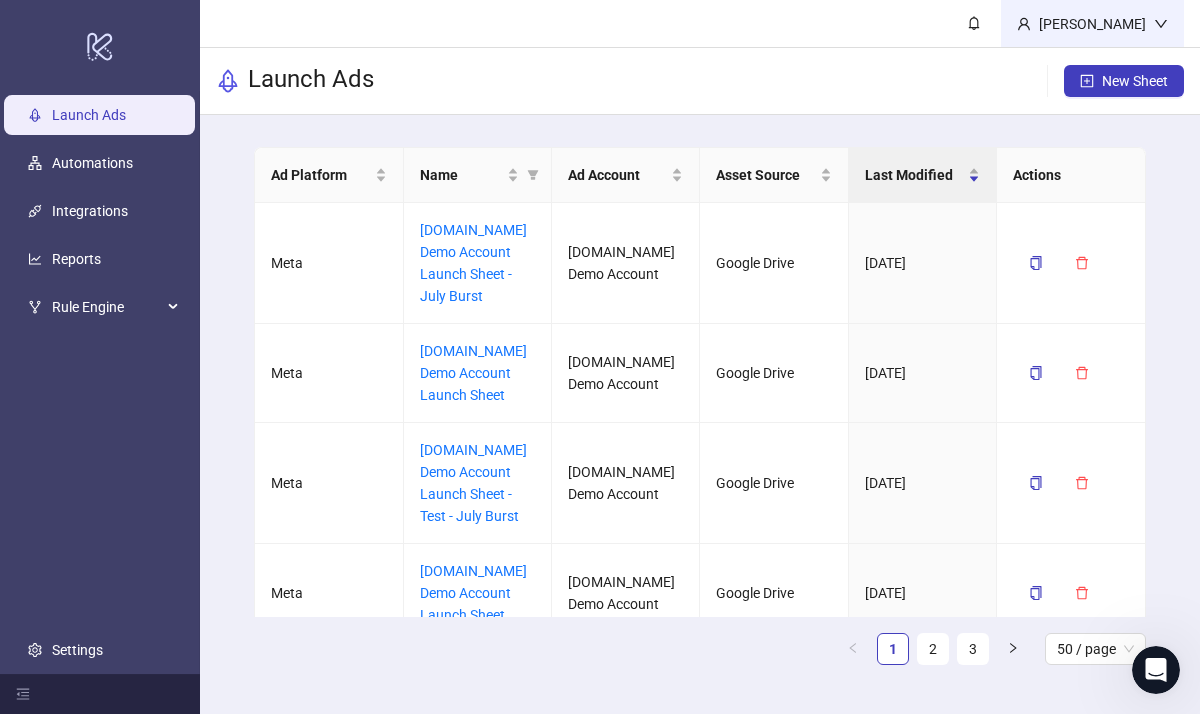 click on "[PERSON_NAME]" at bounding box center (1092, 24) 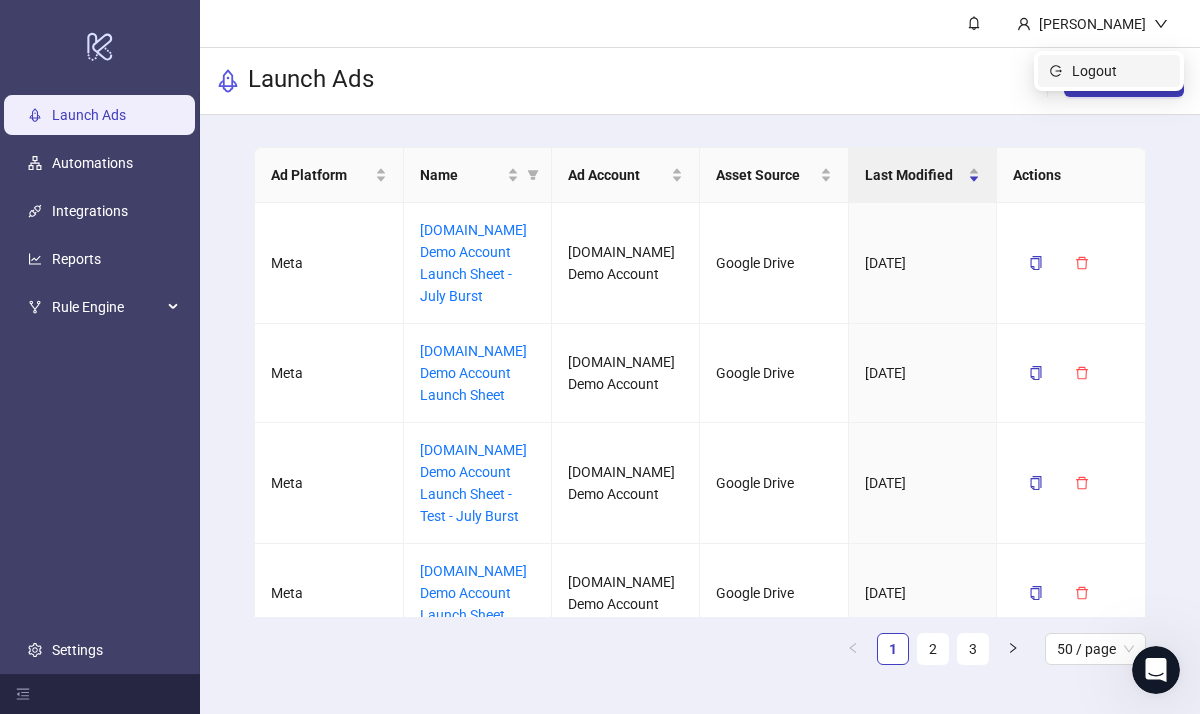 click on "Logout" at bounding box center (1120, 71) 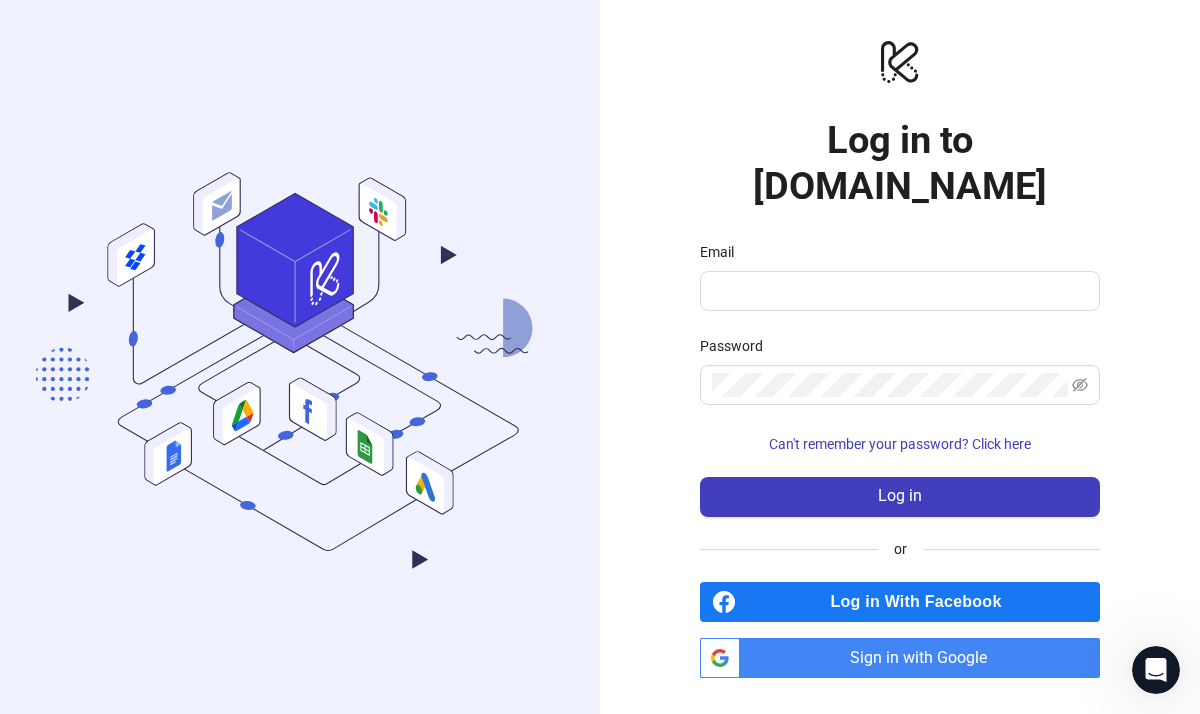 click on "Sign in with Google" at bounding box center (924, 658) 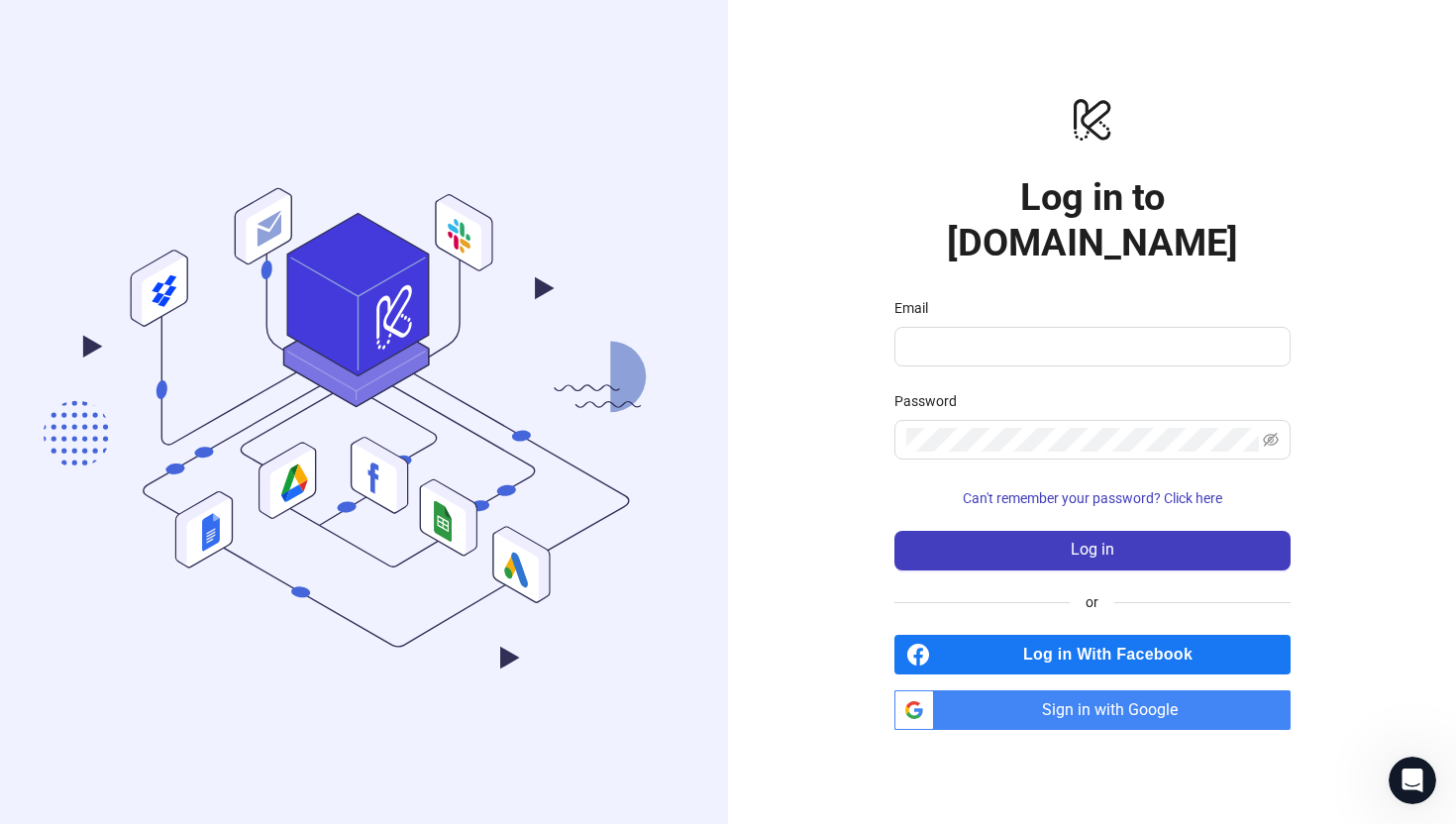 click on "Sign in with Google" at bounding box center (1116, 710) 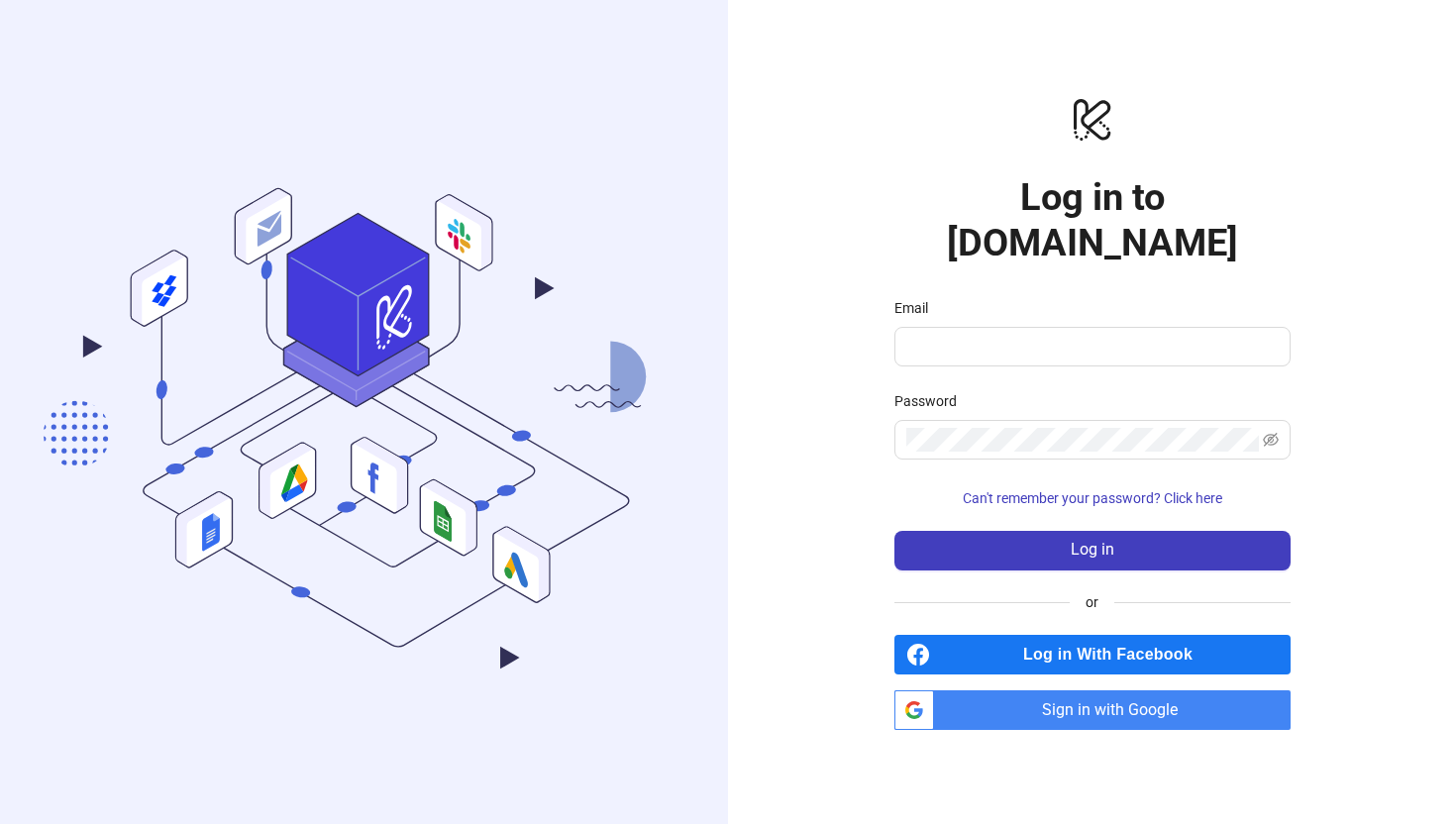 scroll, scrollTop: 0, scrollLeft: 0, axis: both 